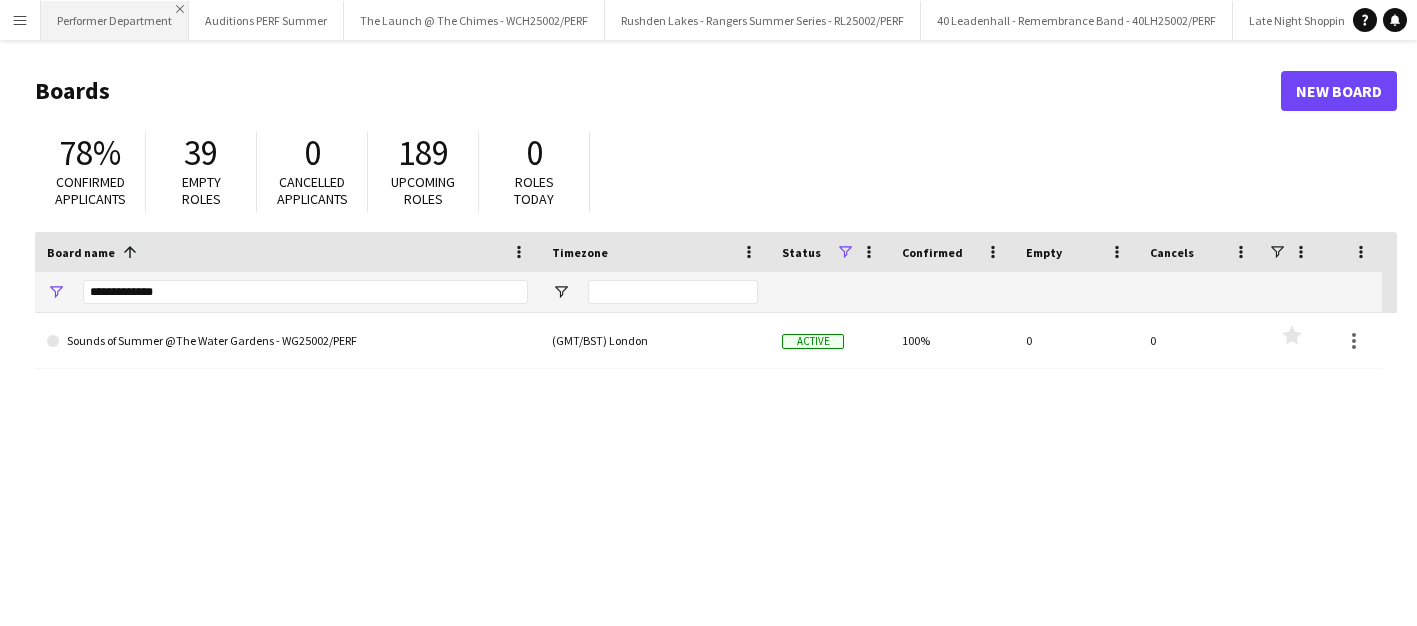scroll, scrollTop: 0, scrollLeft: 0, axis: both 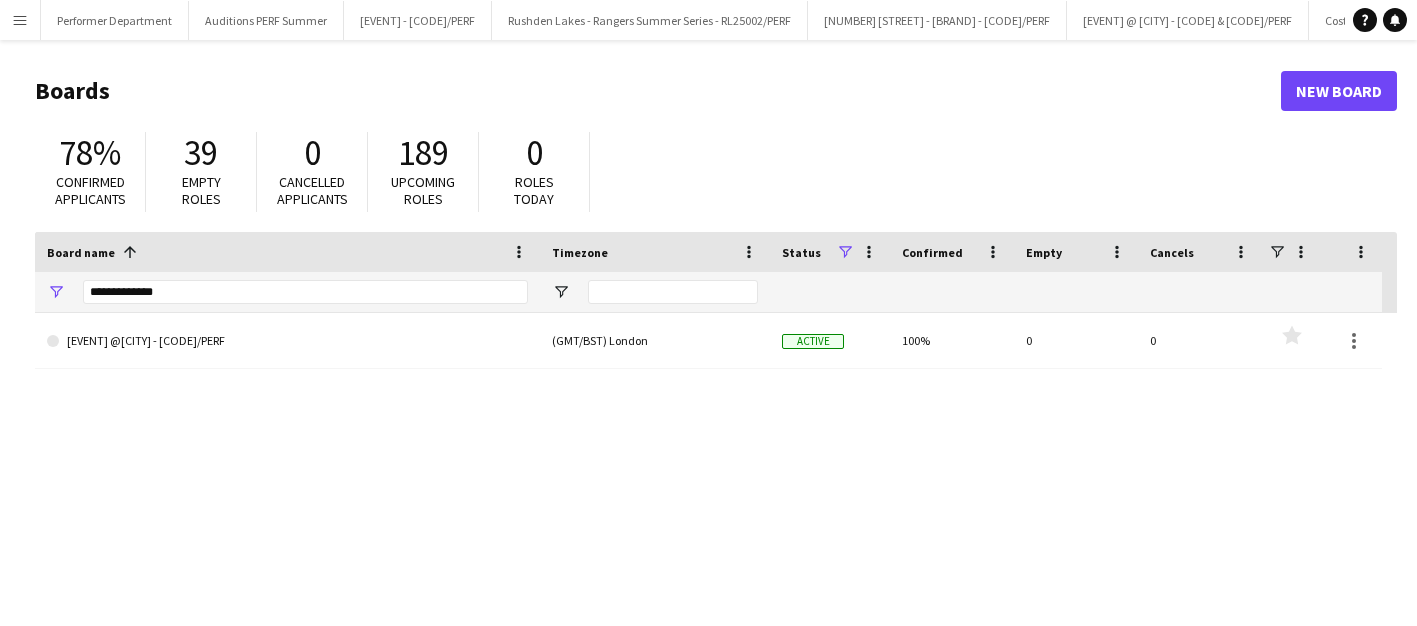 click on "Menu" at bounding box center [20, 20] 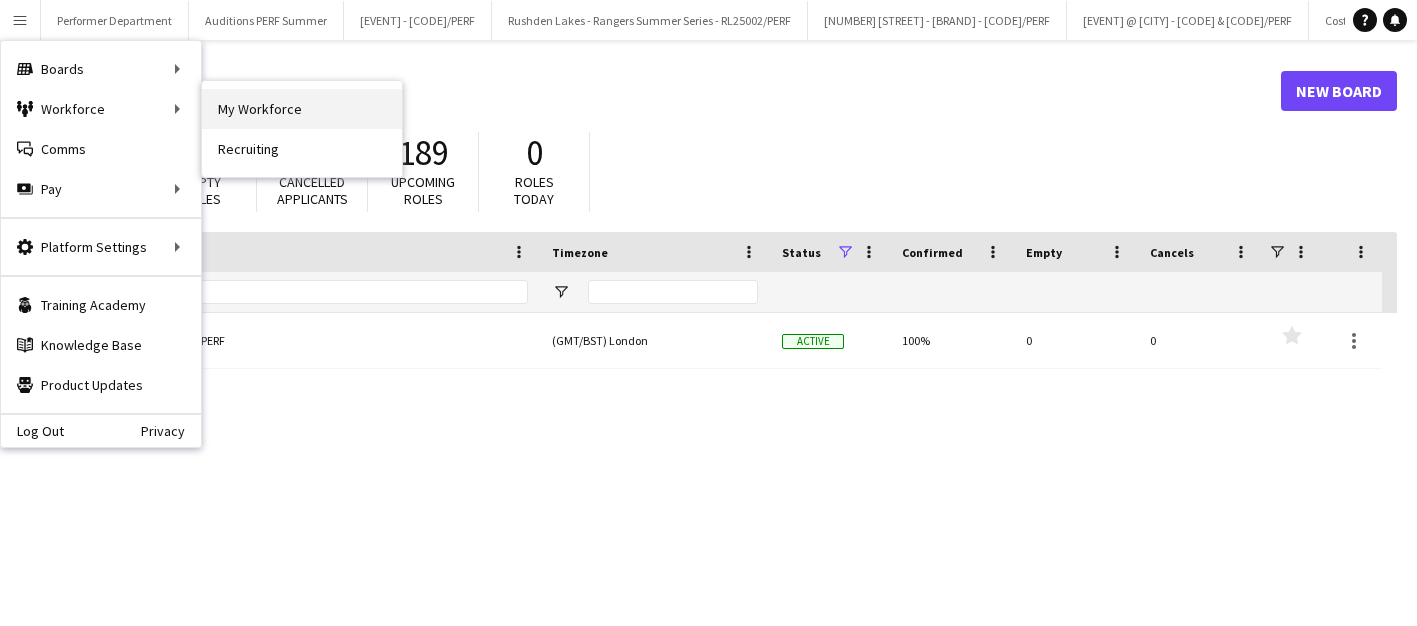 click on "My Workforce" at bounding box center [302, 109] 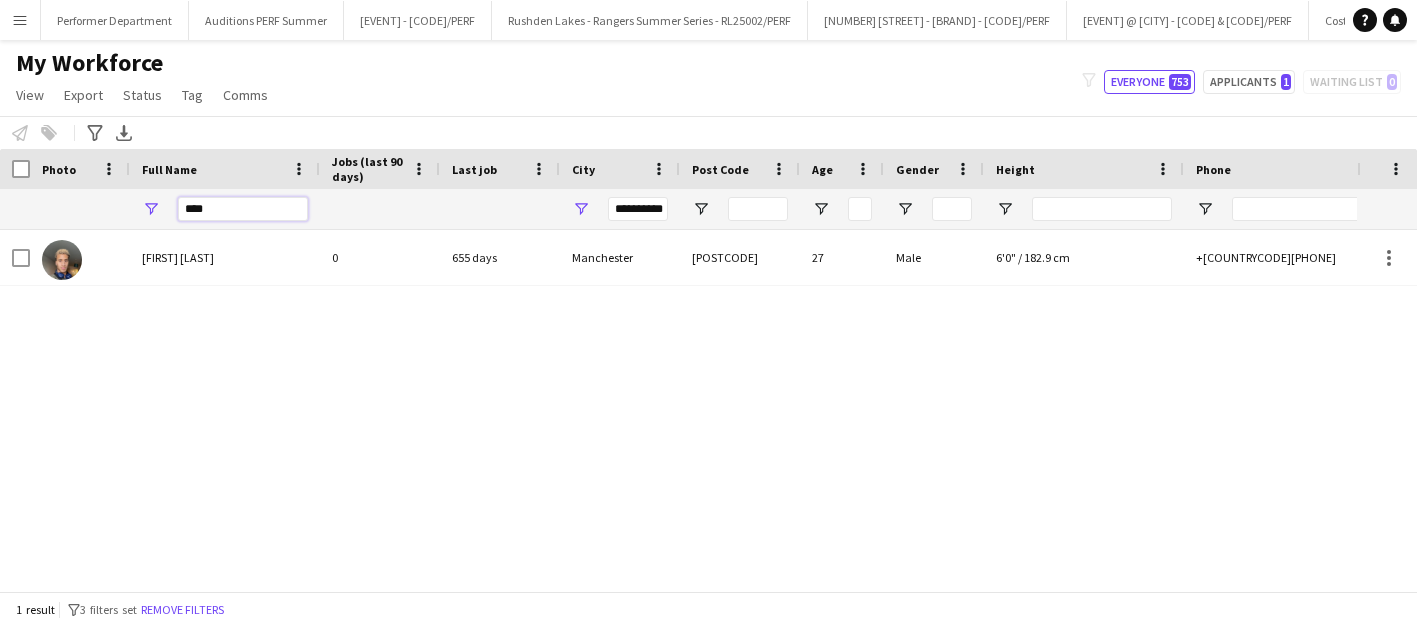 drag, startPoint x: 255, startPoint y: 208, endPoint x: 107, endPoint y: 205, distance: 148.0304 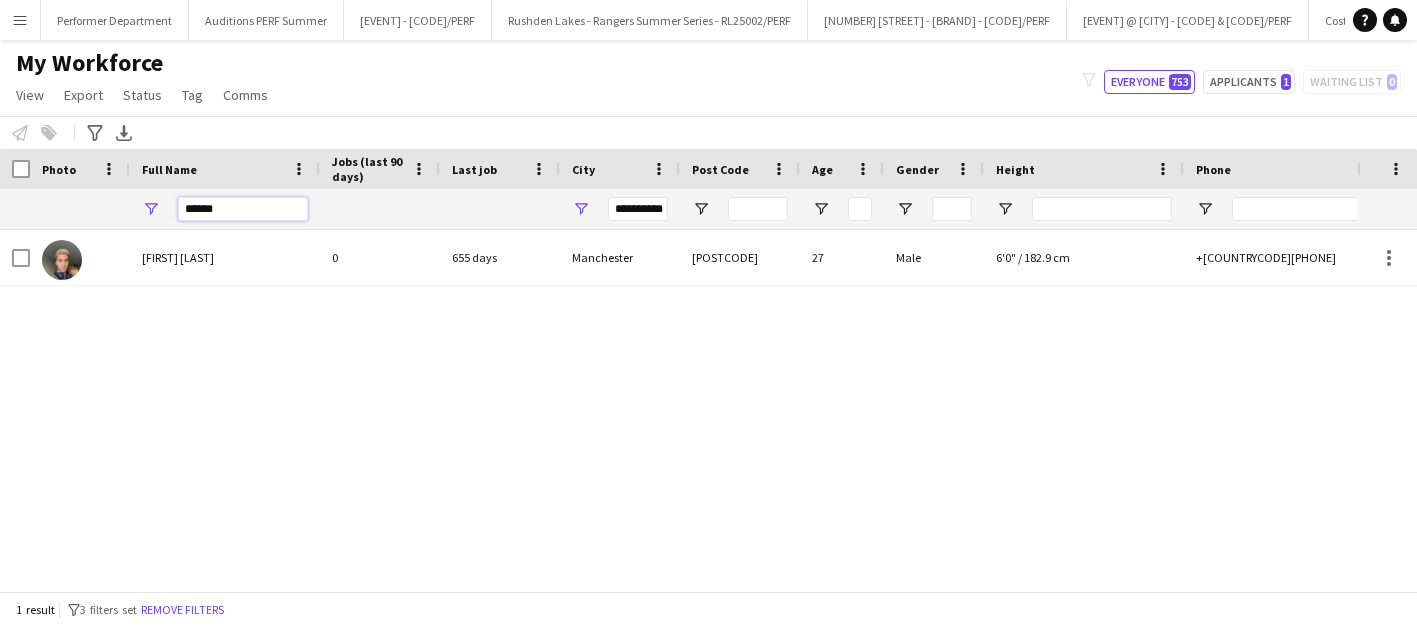 type on "******" 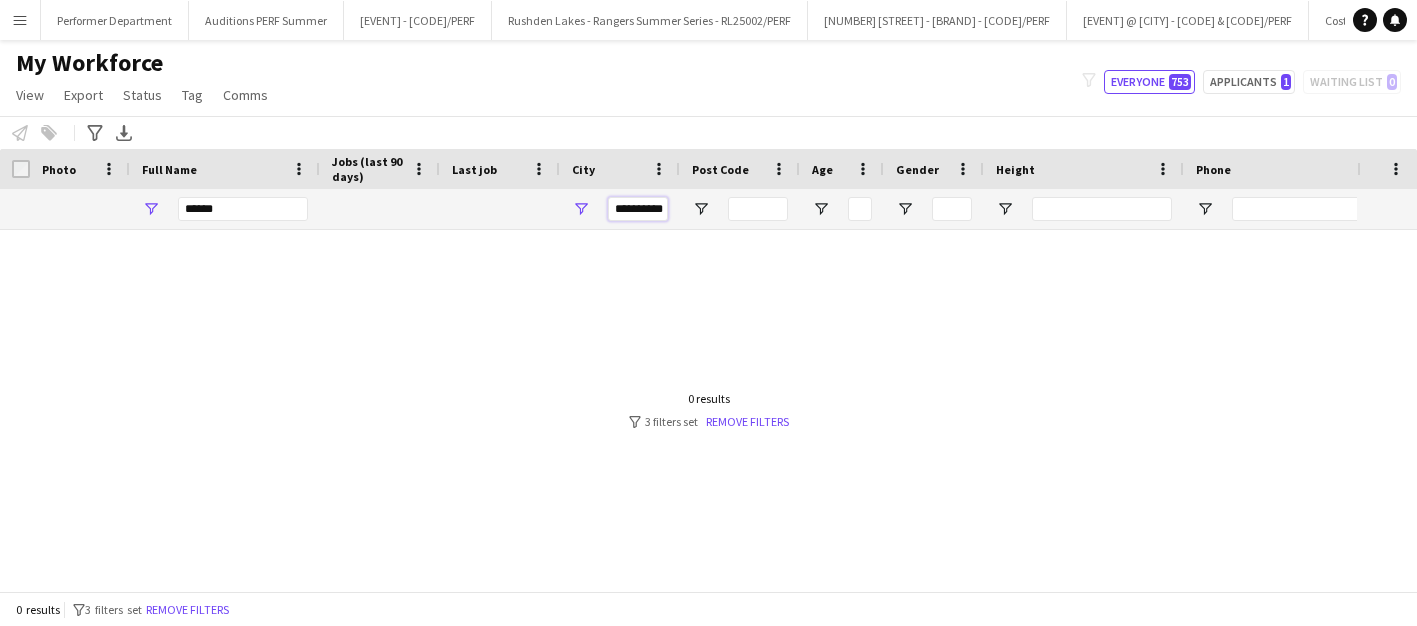 click on "**********" at bounding box center [638, 209] 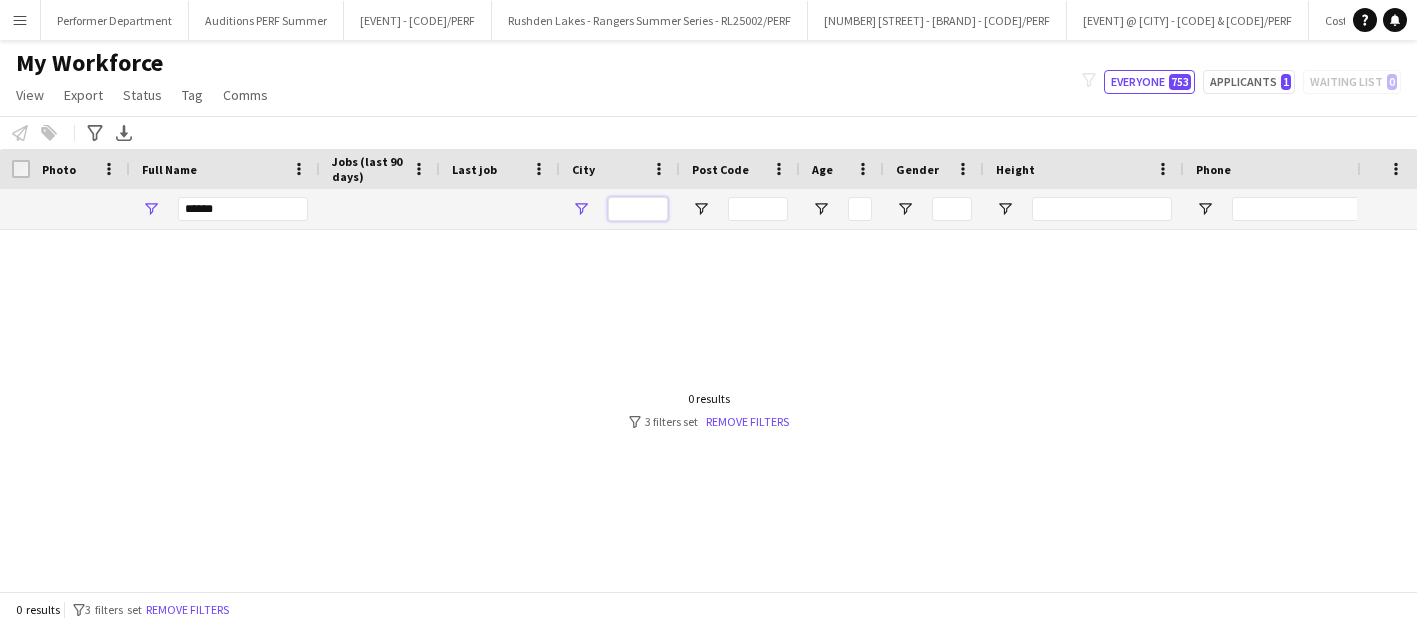 type 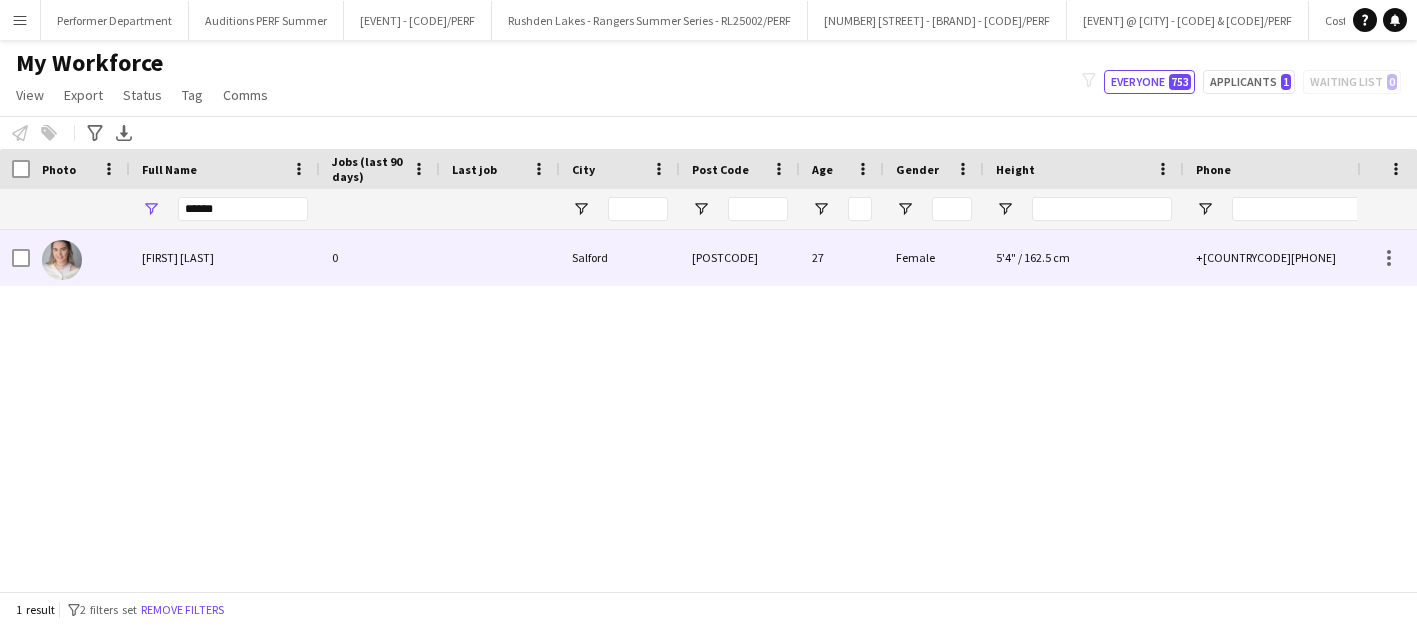 click on "[FIRST] [LAST]" at bounding box center (178, 257) 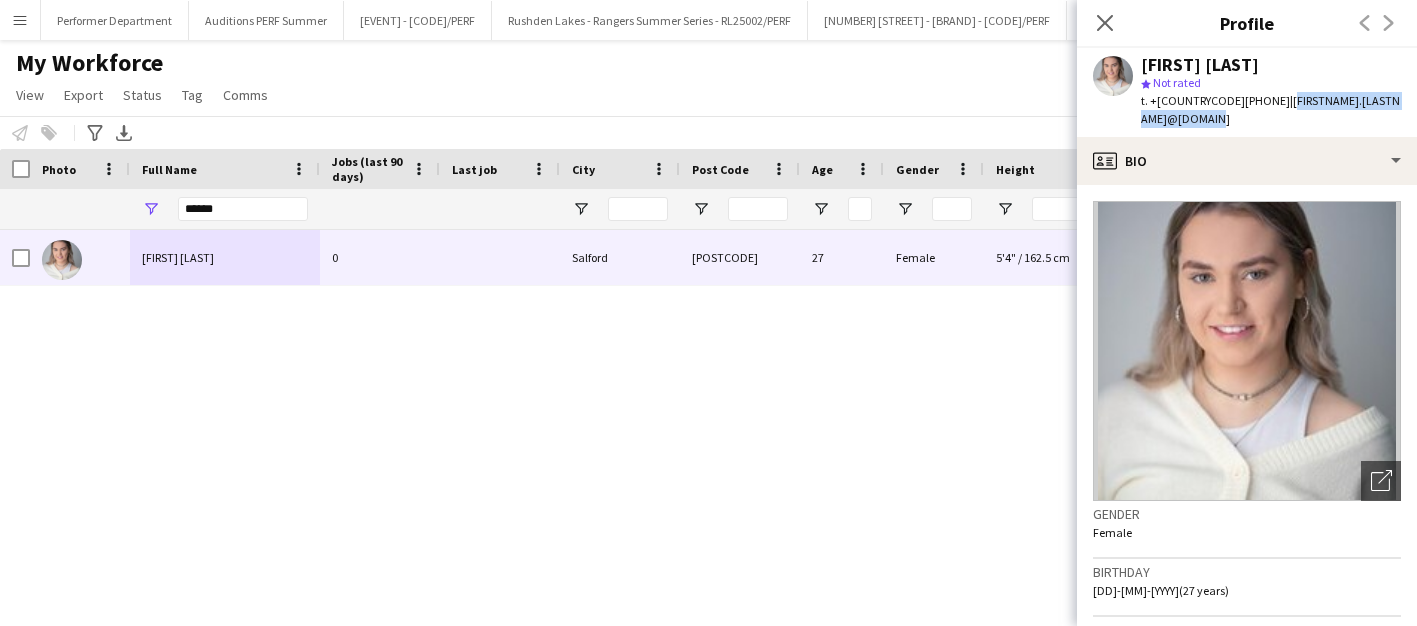 drag, startPoint x: 1238, startPoint y: 104, endPoint x: 1402, endPoint y: 104, distance: 164 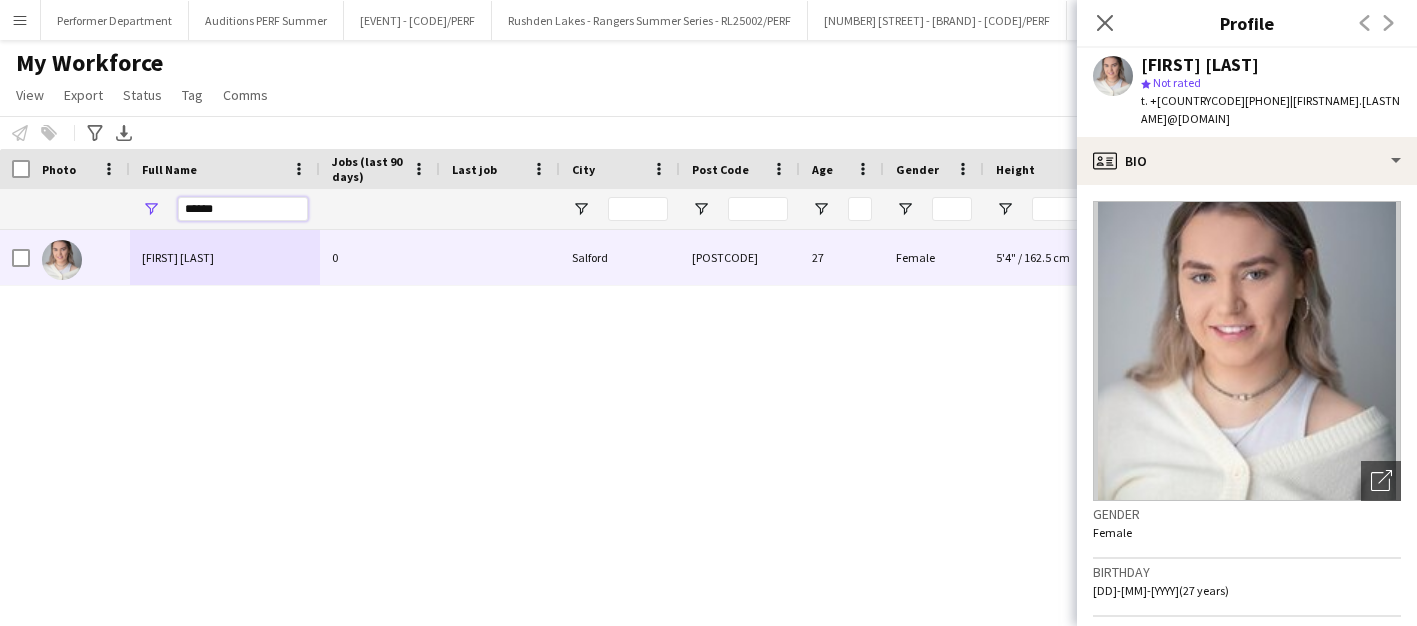drag, startPoint x: 244, startPoint y: 213, endPoint x: 117, endPoint y: 207, distance: 127.141655 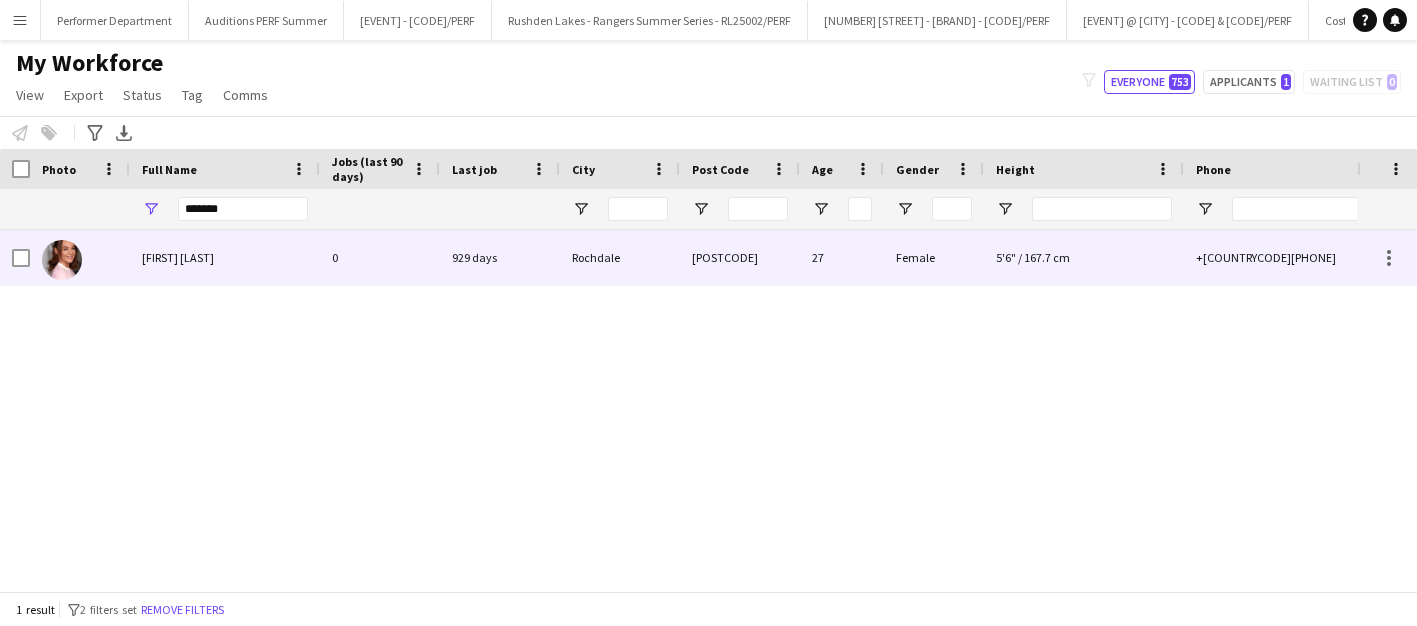 click on "[FIRST] [LAST]" at bounding box center [178, 257] 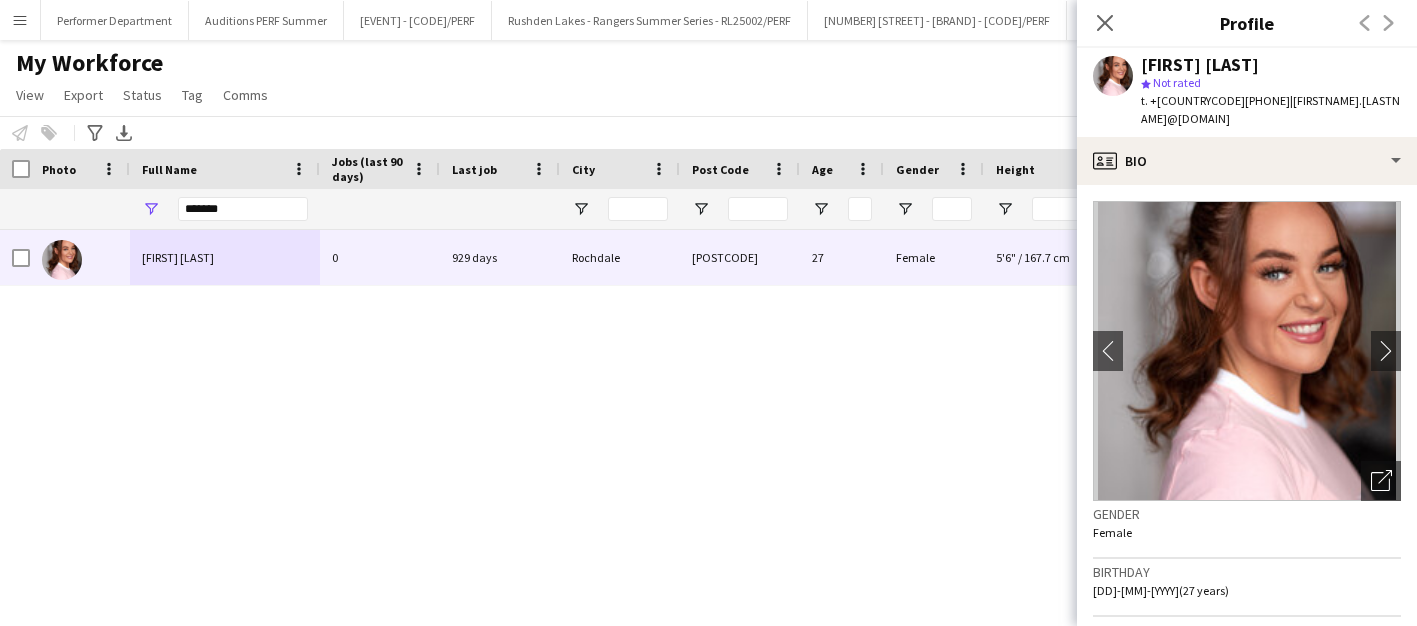 drag, startPoint x: 1236, startPoint y: 103, endPoint x: 1441, endPoint y: 106, distance: 205.02196 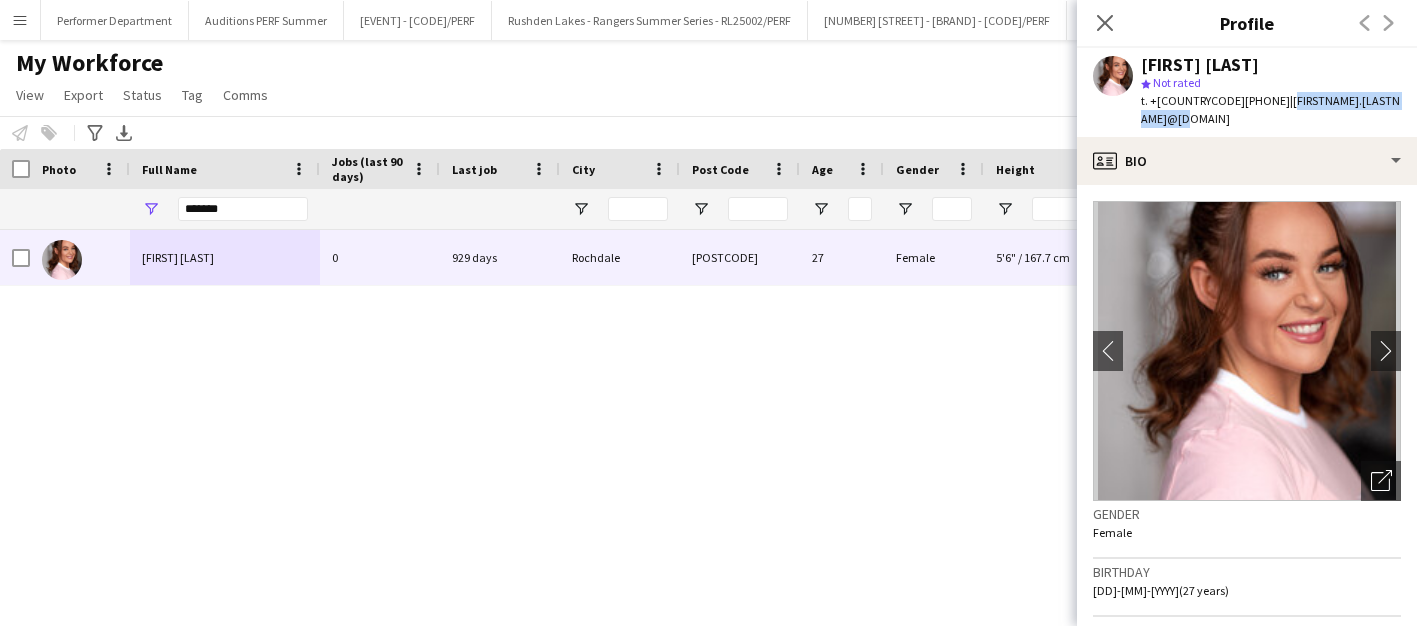 drag, startPoint x: 1384, startPoint y: 101, endPoint x: 1238, endPoint y: 100, distance: 146.00342 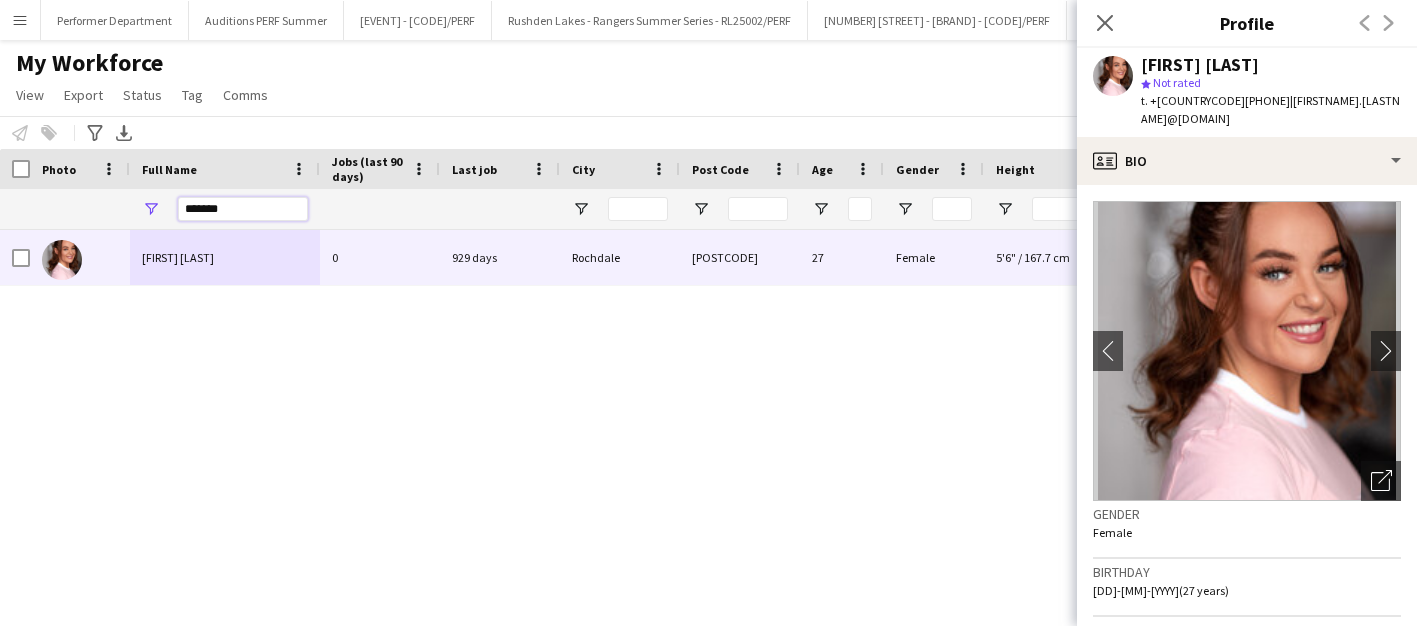 drag, startPoint x: 243, startPoint y: 212, endPoint x: 151, endPoint y: 206, distance: 92.19544 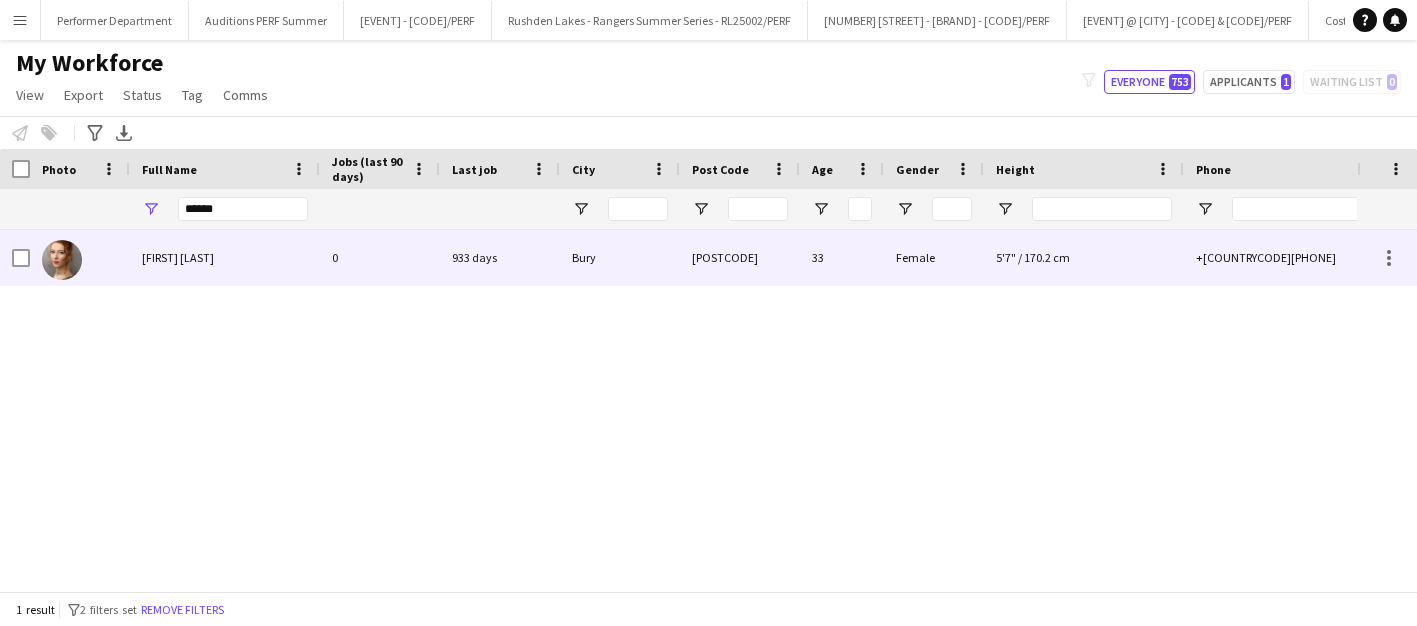 click on "[FIRST] [LAST]" at bounding box center [178, 257] 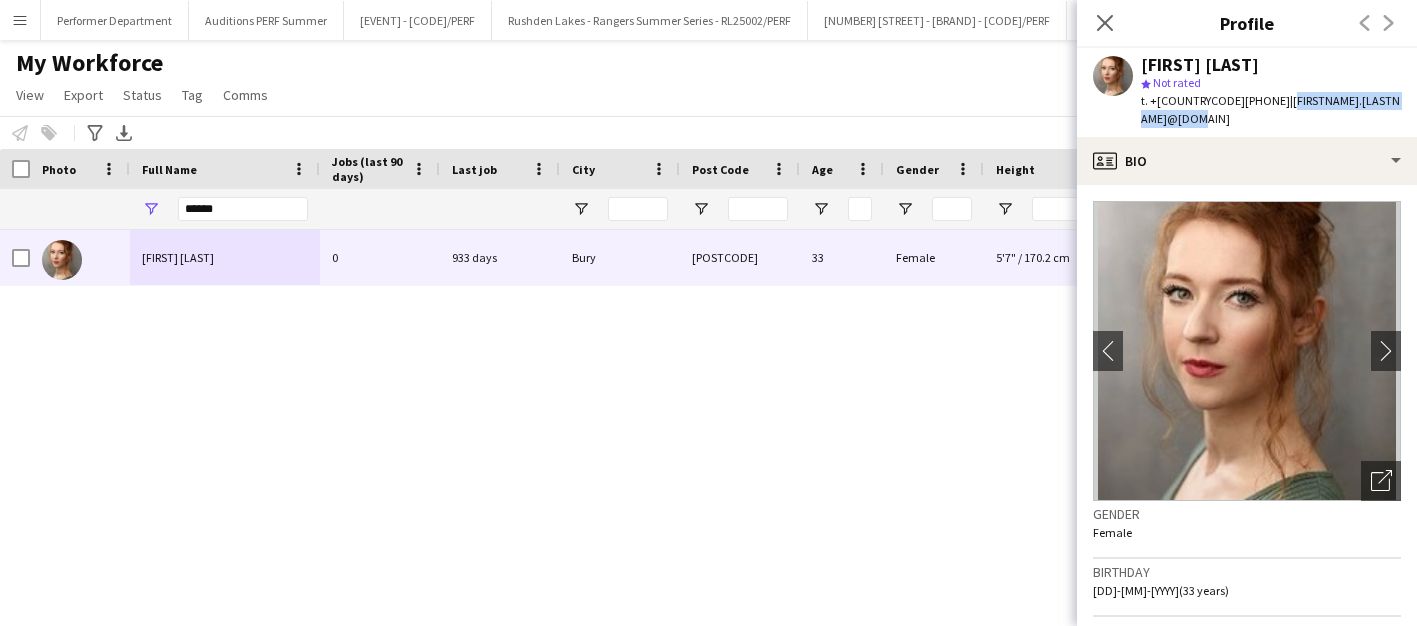 drag, startPoint x: 1236, startPoint y: 102, endPoint x: 1374, endPoint y: 101, distance: 138.00362 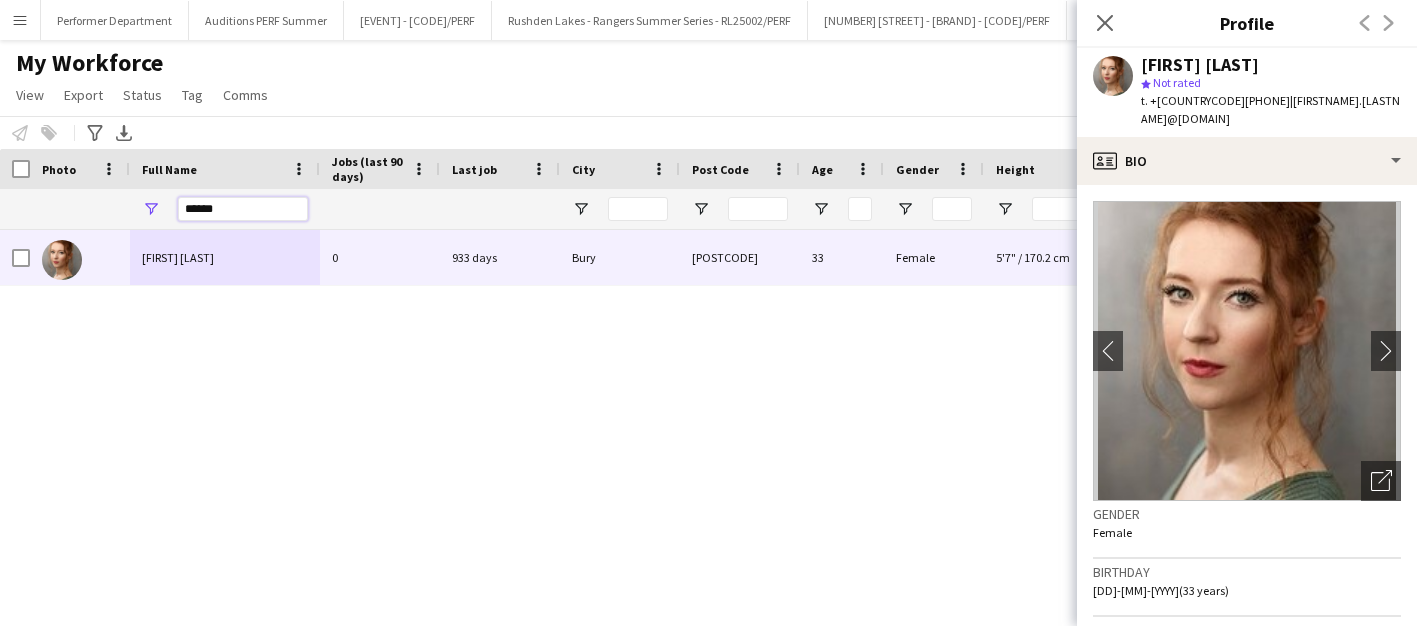 drag, startPoint x: 263, startPoint y: 205, endPoint x: 59, endPoint y: 195, distance: 204.24495 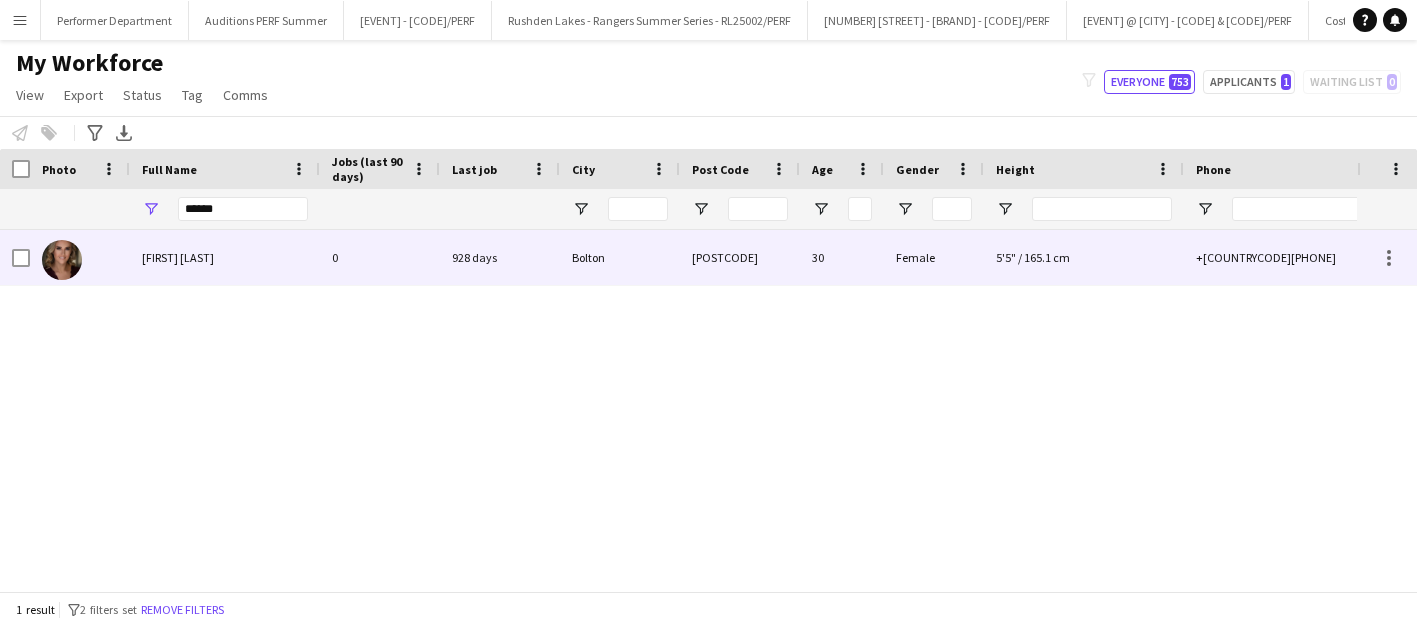 click on "[FIRST] [LAST]" at bounding box center (225, 257) 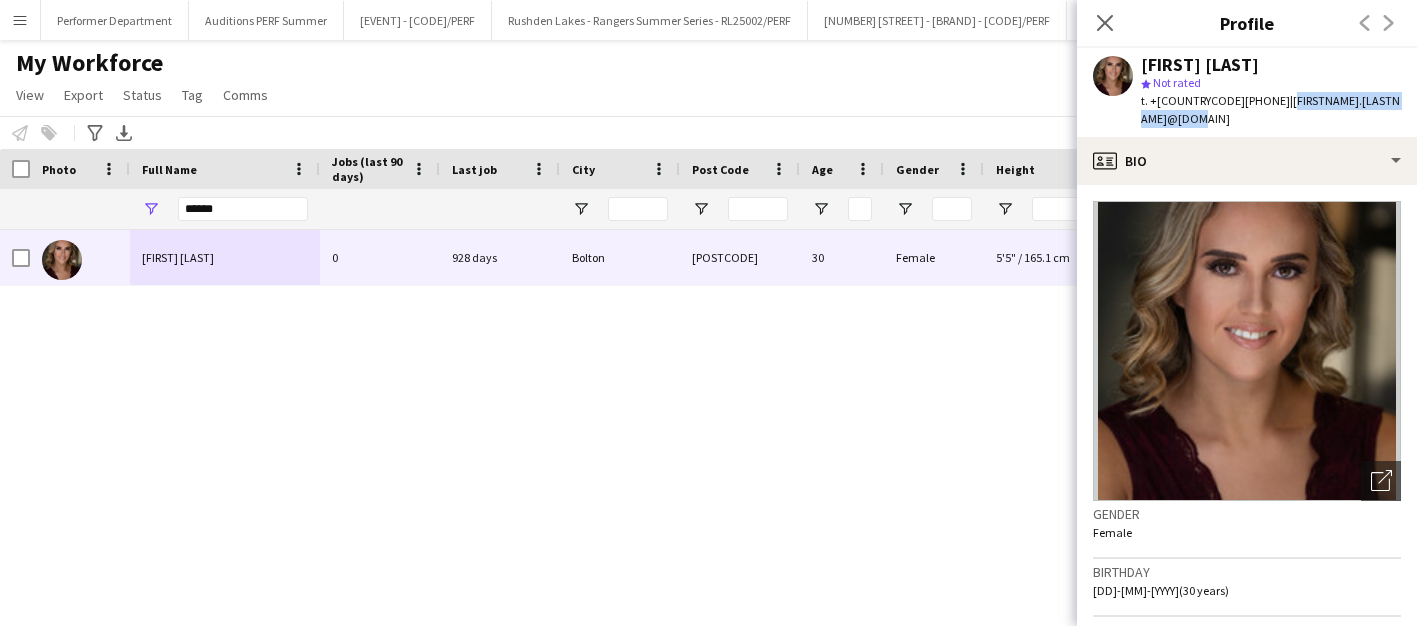 drag, startPoint x: 1236, startPoint y: 103, endPoint x: 1400, endPoint y: 108, distance: 164.0762 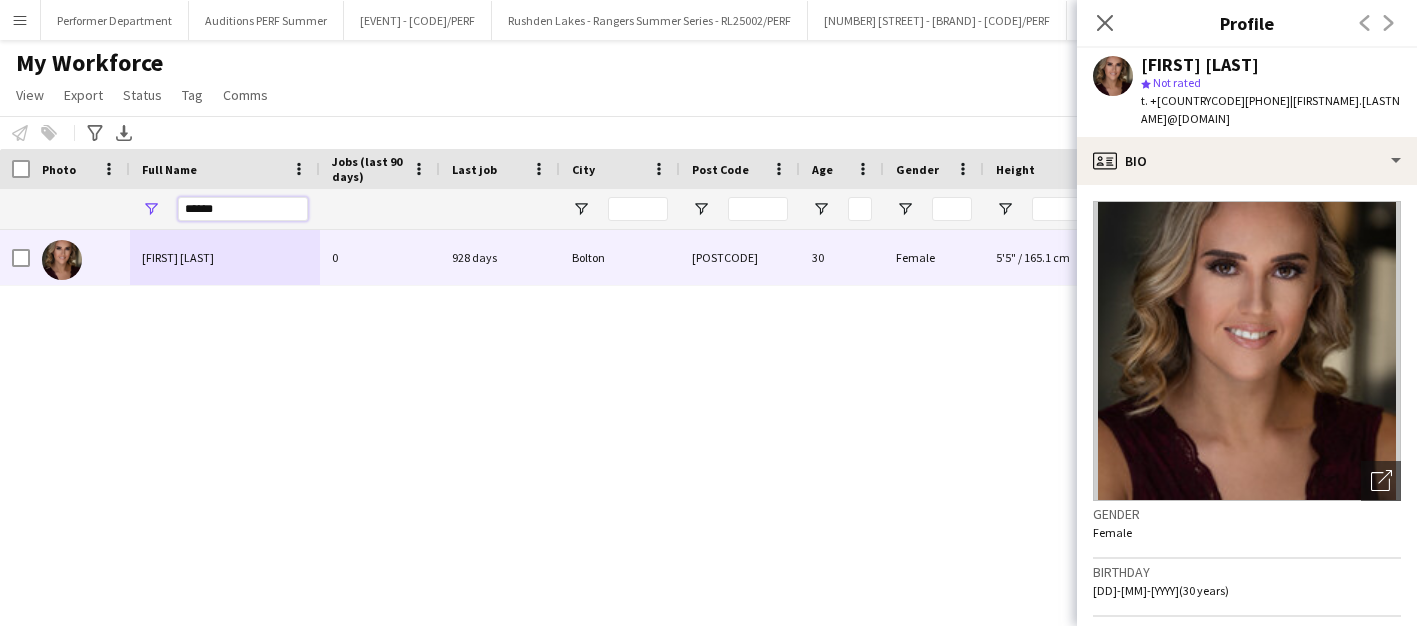 drag, startPoint x: 191, startPoint y: 204, endPoint x: 132, endPoint y: 201, distance: 59.07622 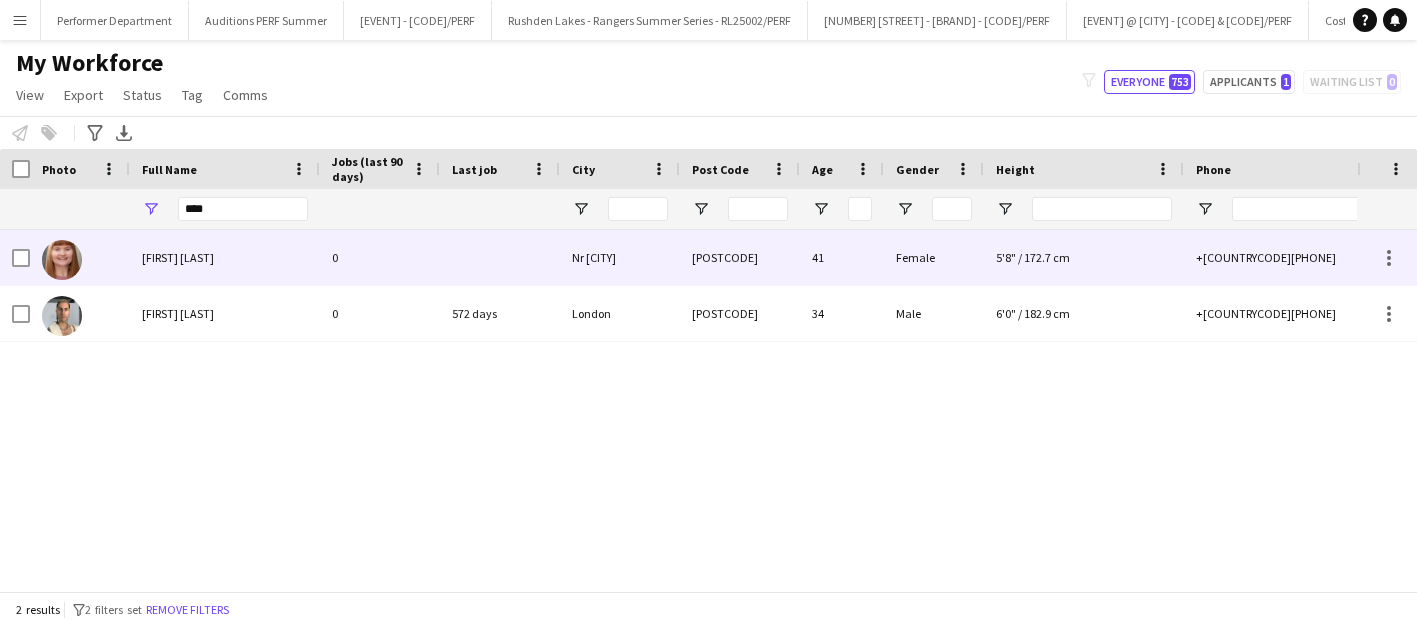 click on "[FIRST] [LAST]" at bounding box center (225, 257) 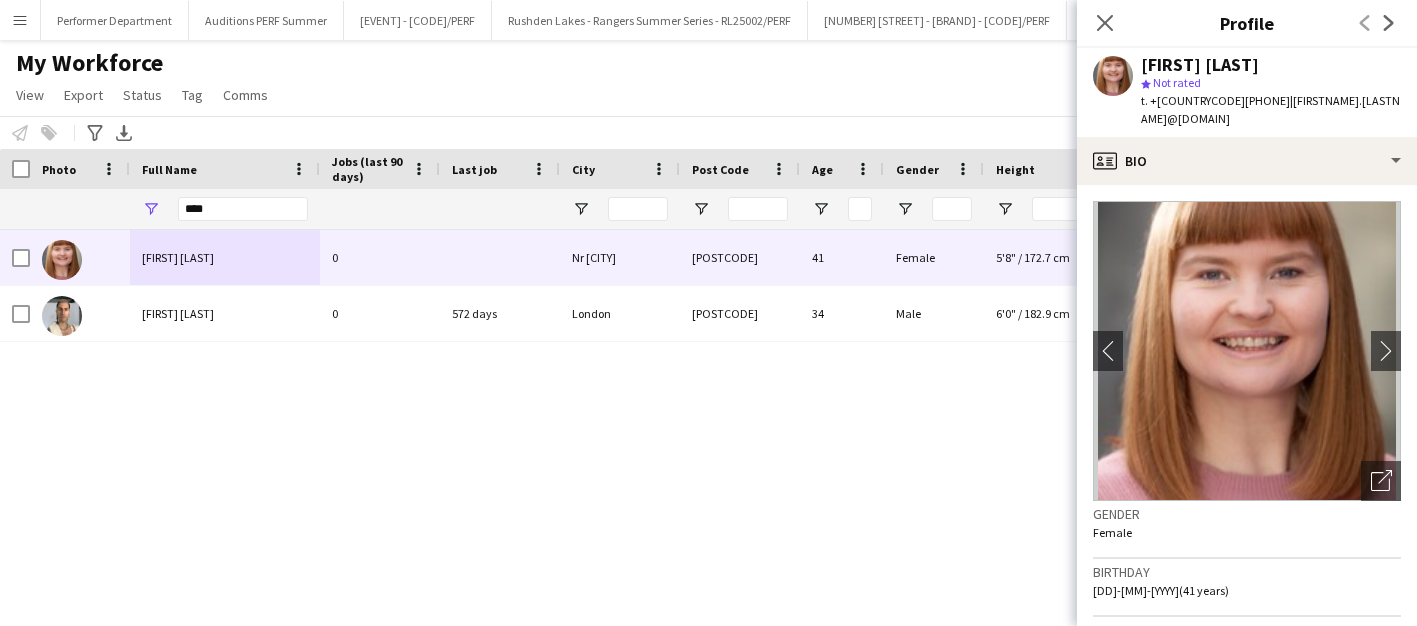 drag, startPoint x: 1237, startPoint y: 98, endPoint x: 1387, endPoint y: 103, distance: 150.08331 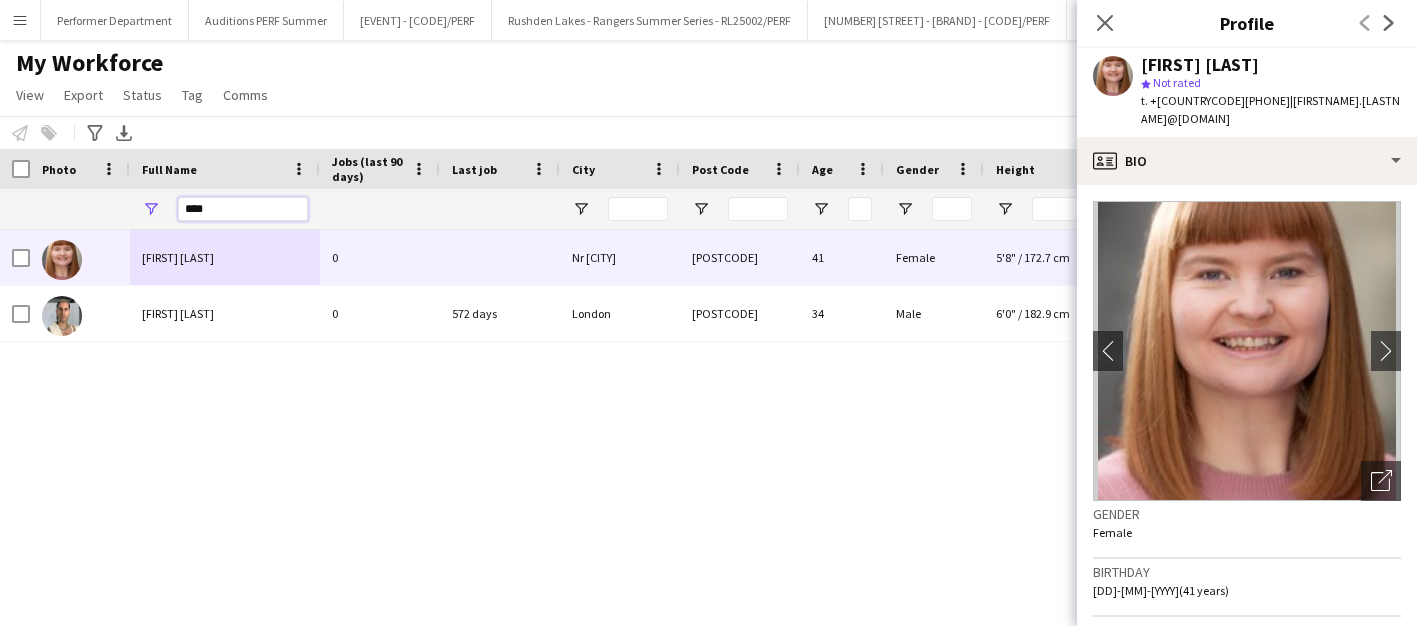 drag, startPoint x: 198, startPoint y: 213, endPoint x: 87, endPoint y: 210, distance: 111.040535 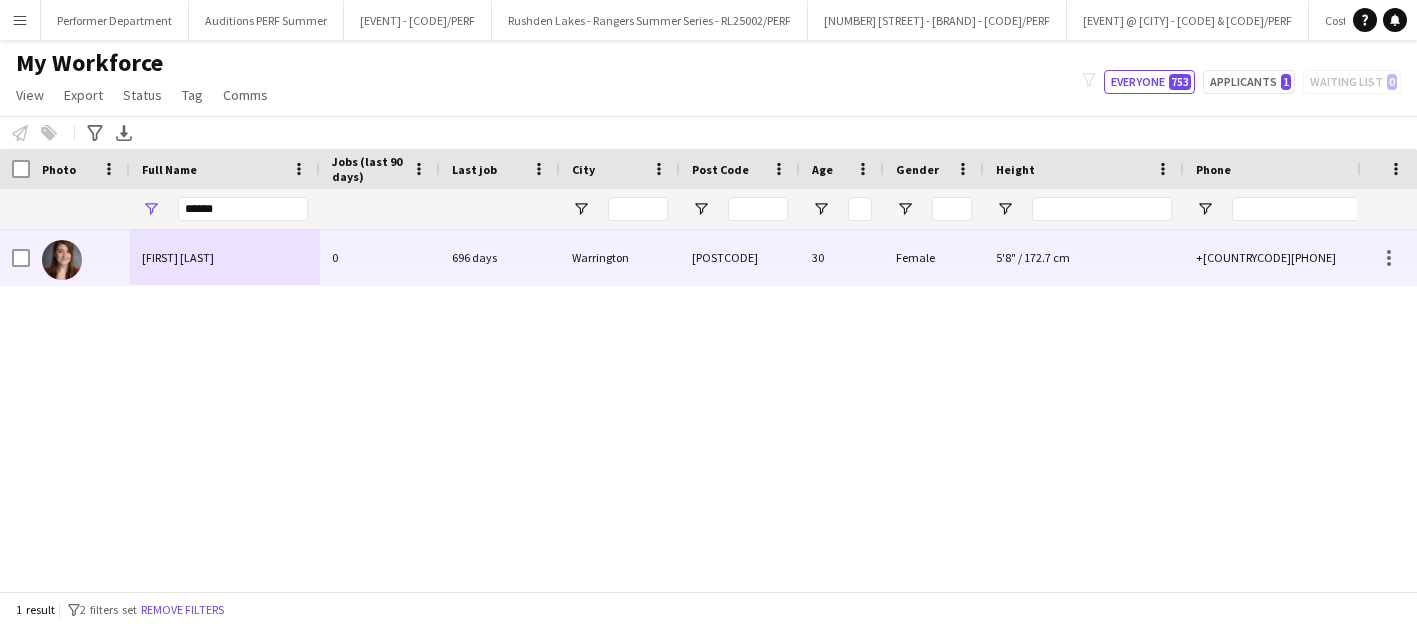 click on "[FIRST] [LAST]" at bounding box center [178, 257] 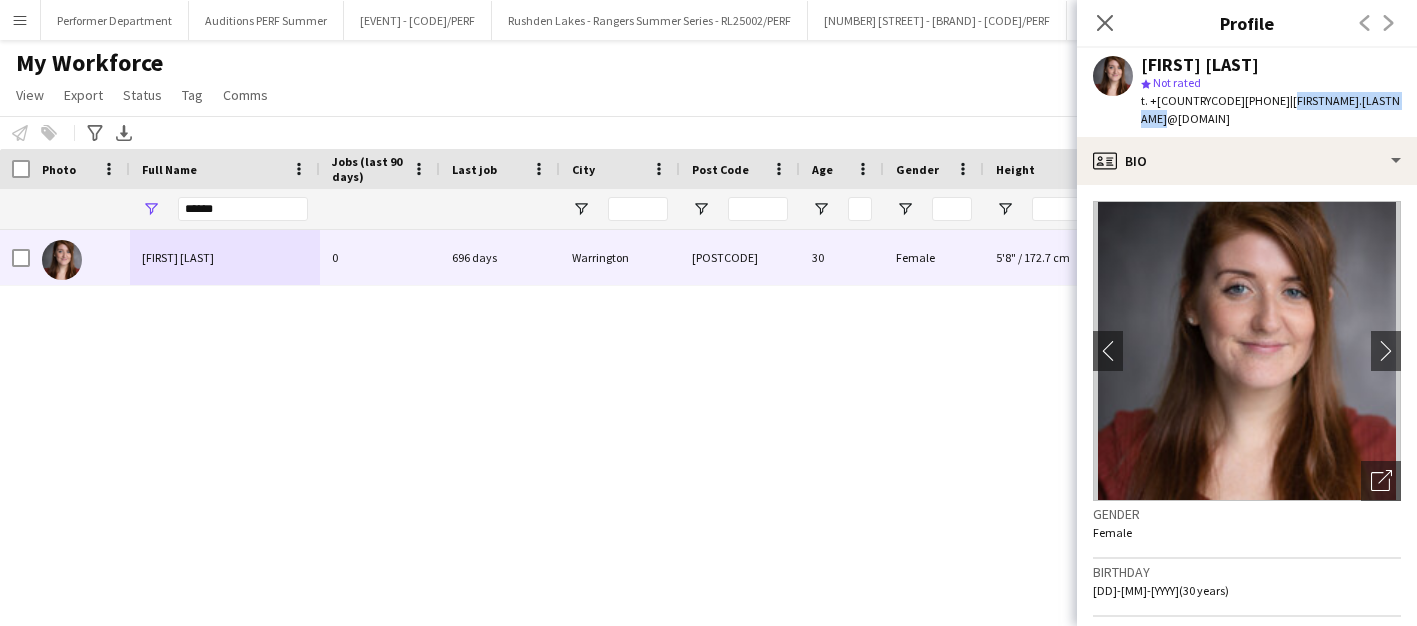 drag, startPoint x: 1241, startPoint y: 100, endPoint x: 1363, endPoint y: 106, distance: 122.14745 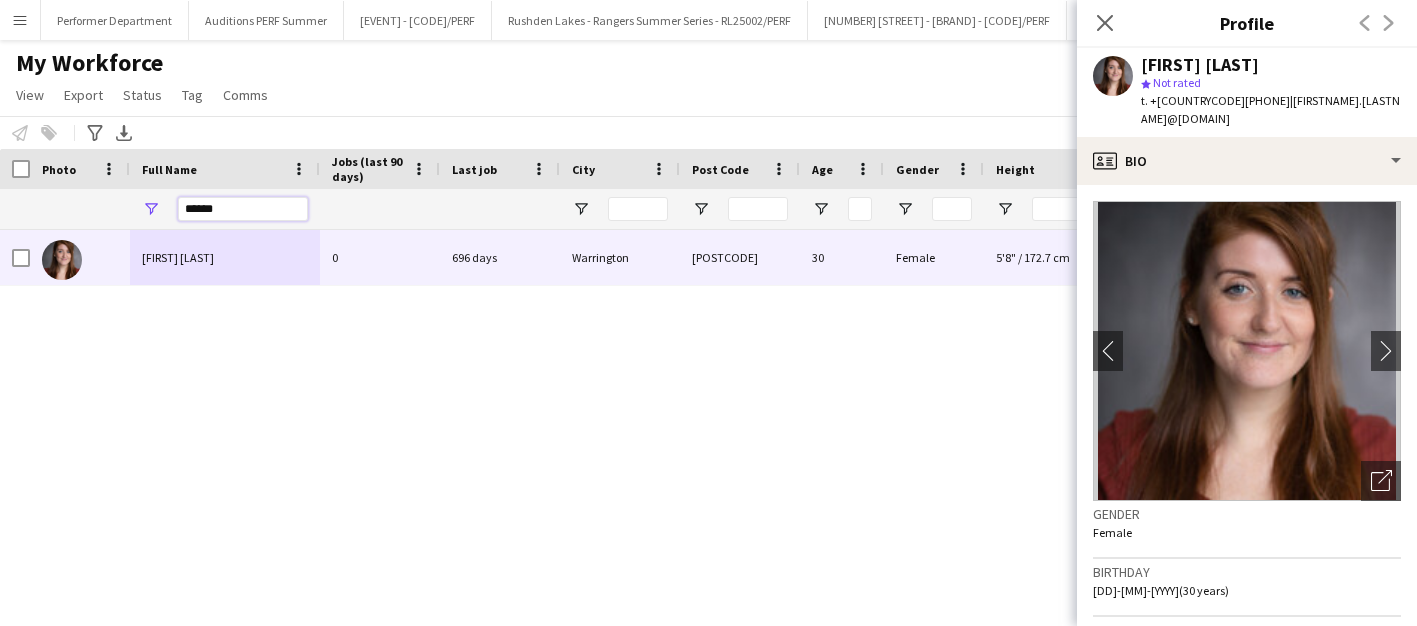 drag, startPoint x: 247, startPoint y: 212, endPoint x: 109, endPoint y: 208, distance: 138.05795 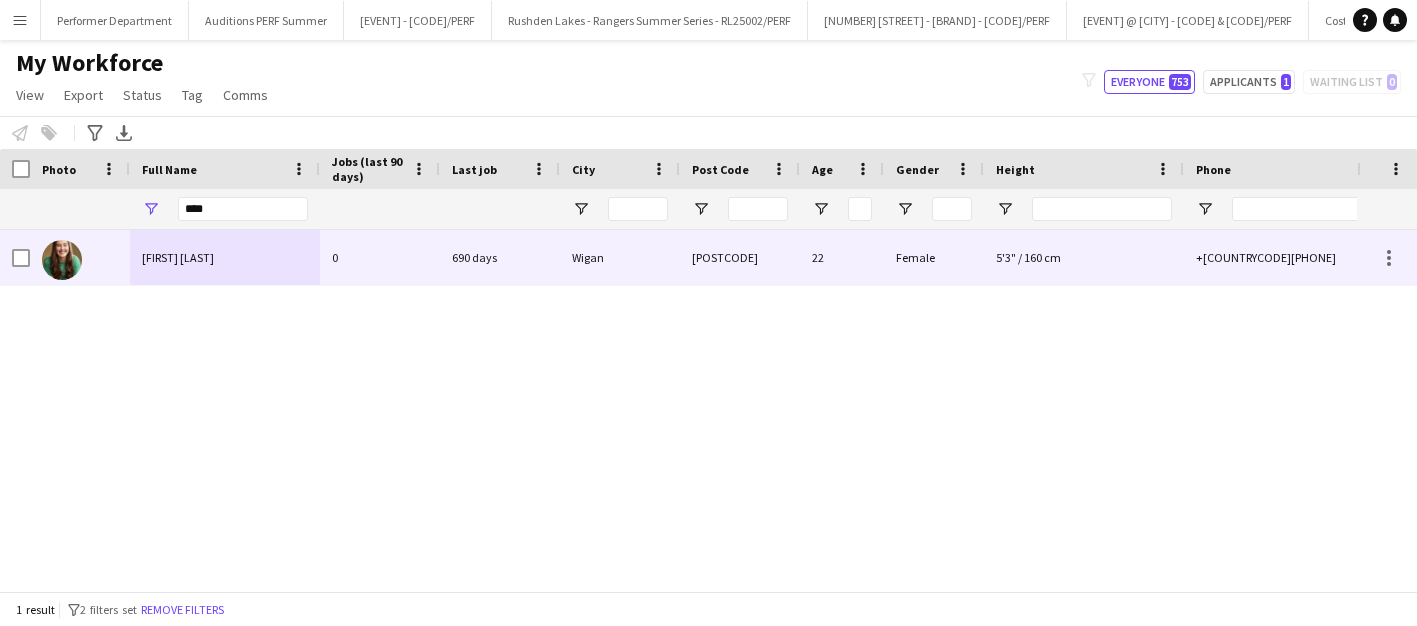 click on "[FIRST] [LAST]" at bounding box center [178, 257] 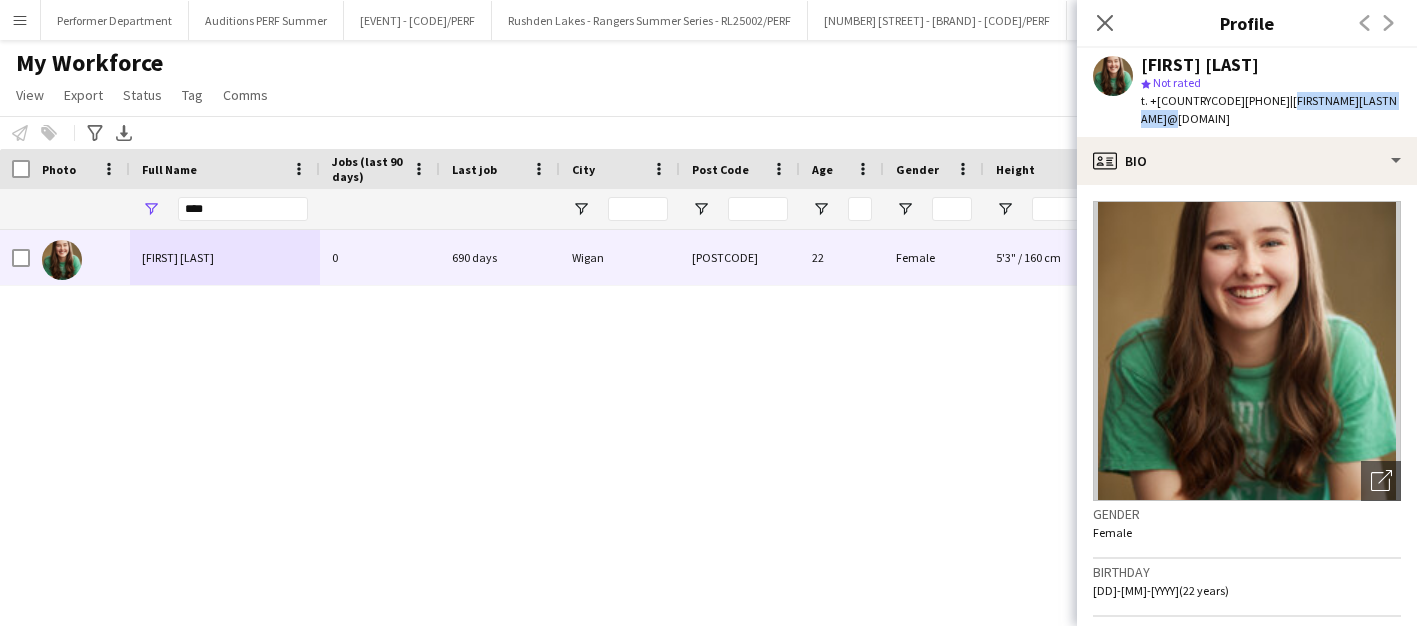 drag, startPoint x: 1238, startPoint y: 98, endPoint x: 1379, endPoint y: 96, distance: 141.01419 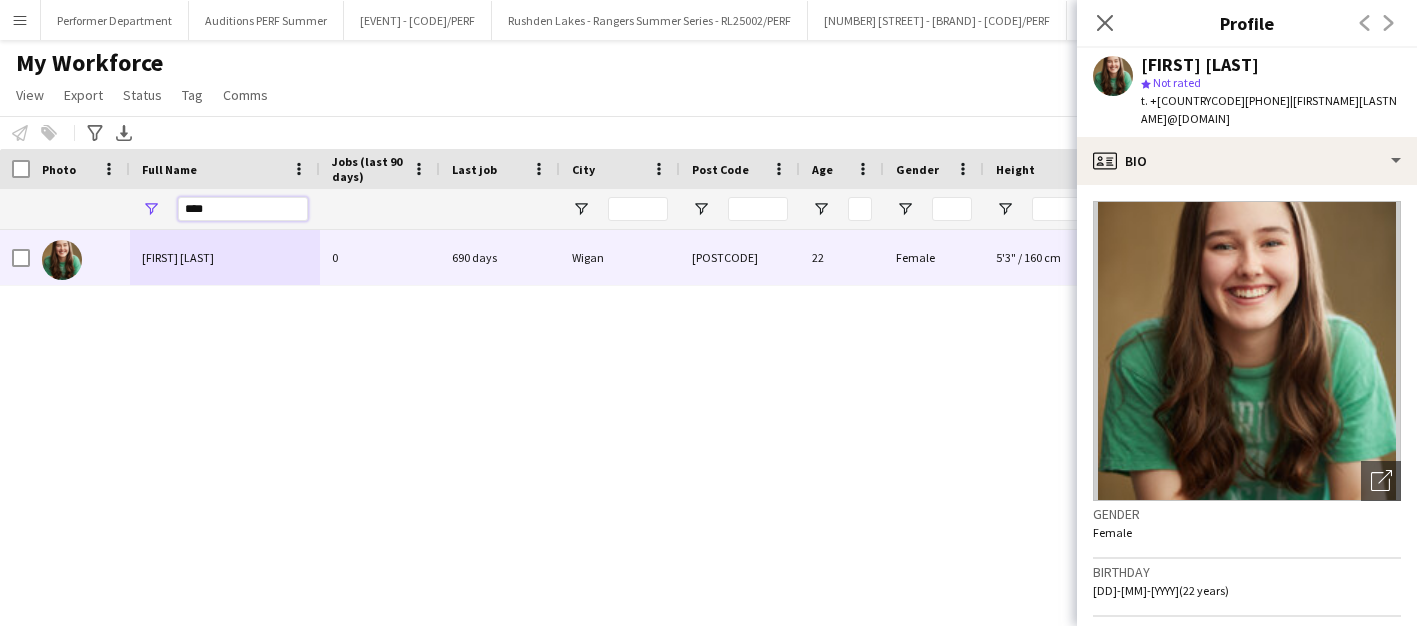drag, startPoint x: 227, startPoint y: 202, endPoint x: 103, endPoint y: 199, distance: 124.036285 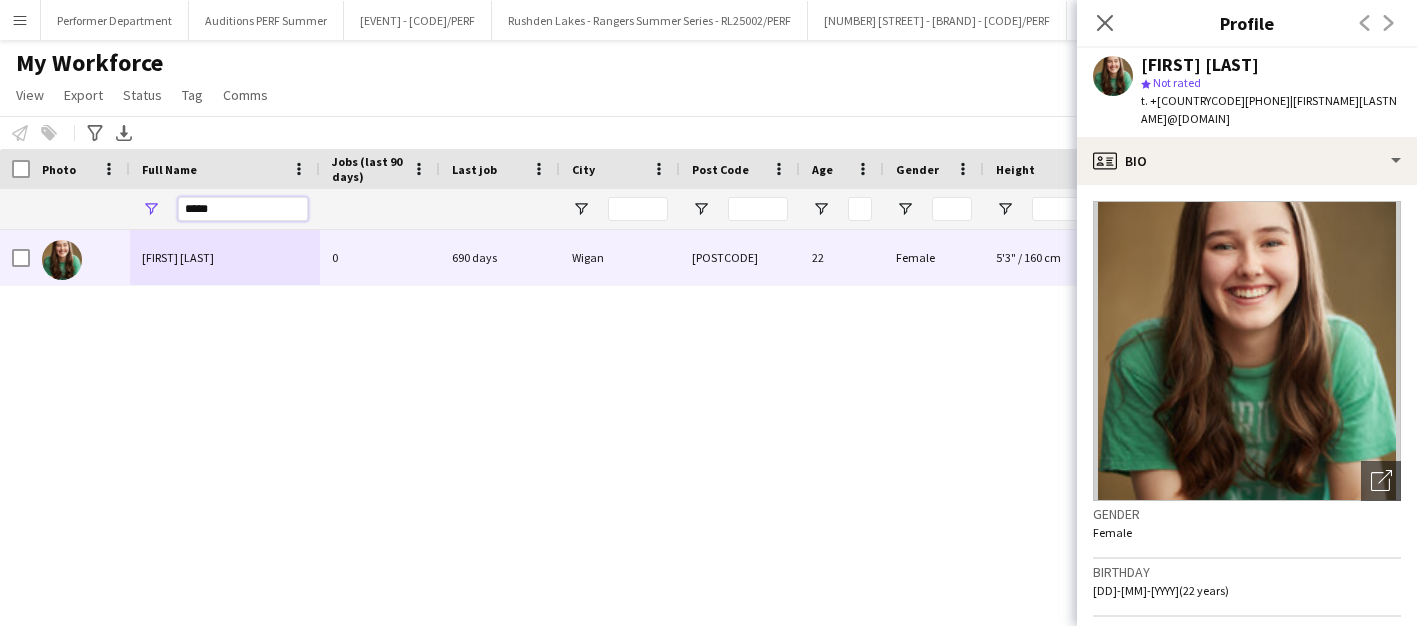 type on "*****" 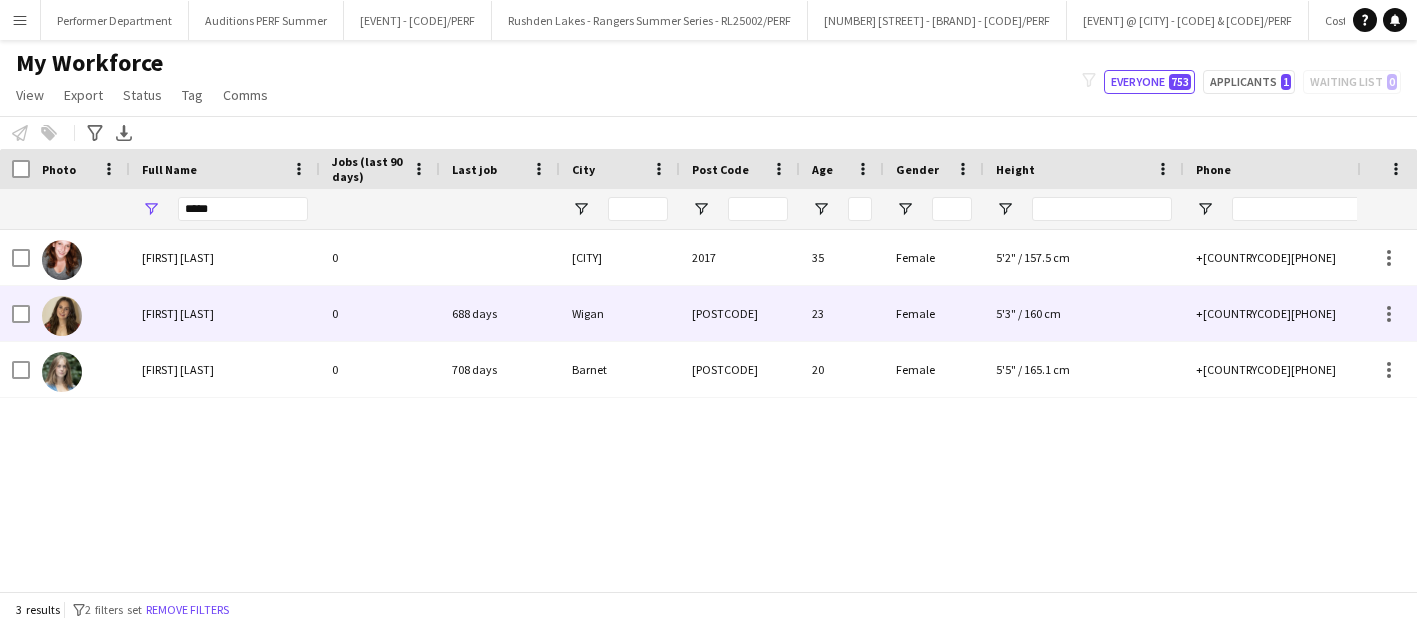 click on "[FIRST] [LAST]" at bounding box center (225, 313) 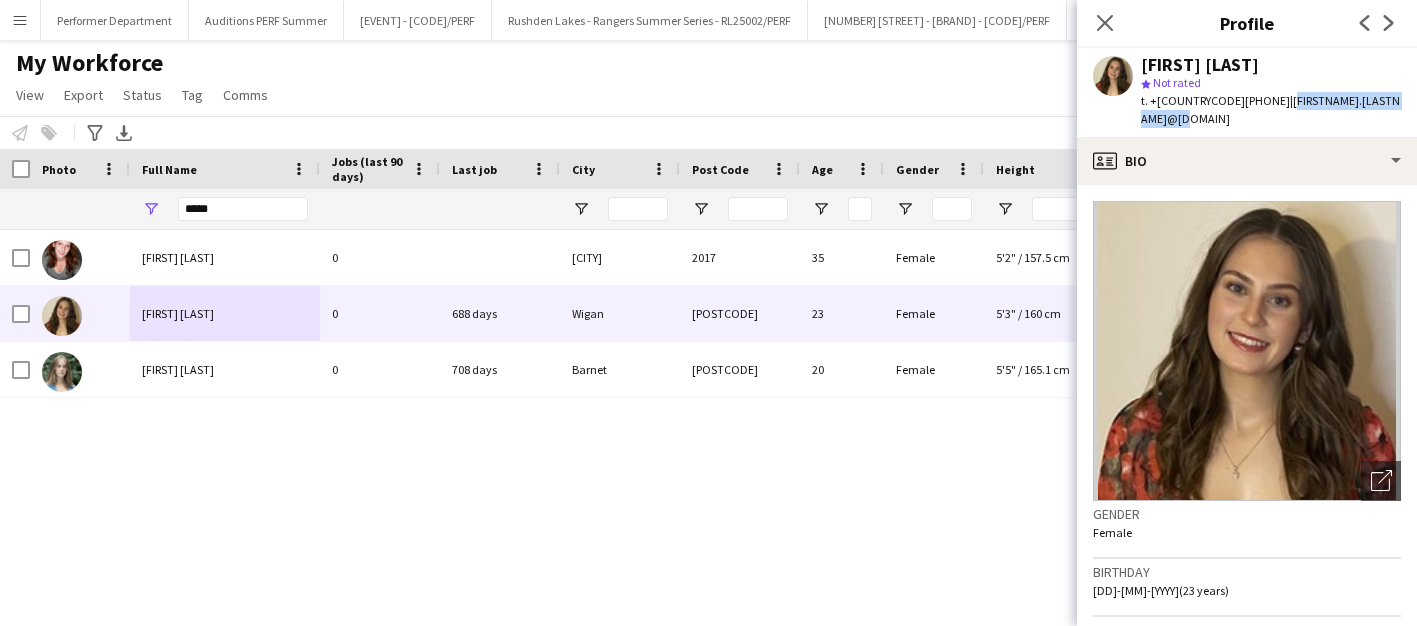 drag, startPoint x: 1237, startPoint y: 104, endPoint x: 1402, endPoint y: 94, distance: 165.30275 